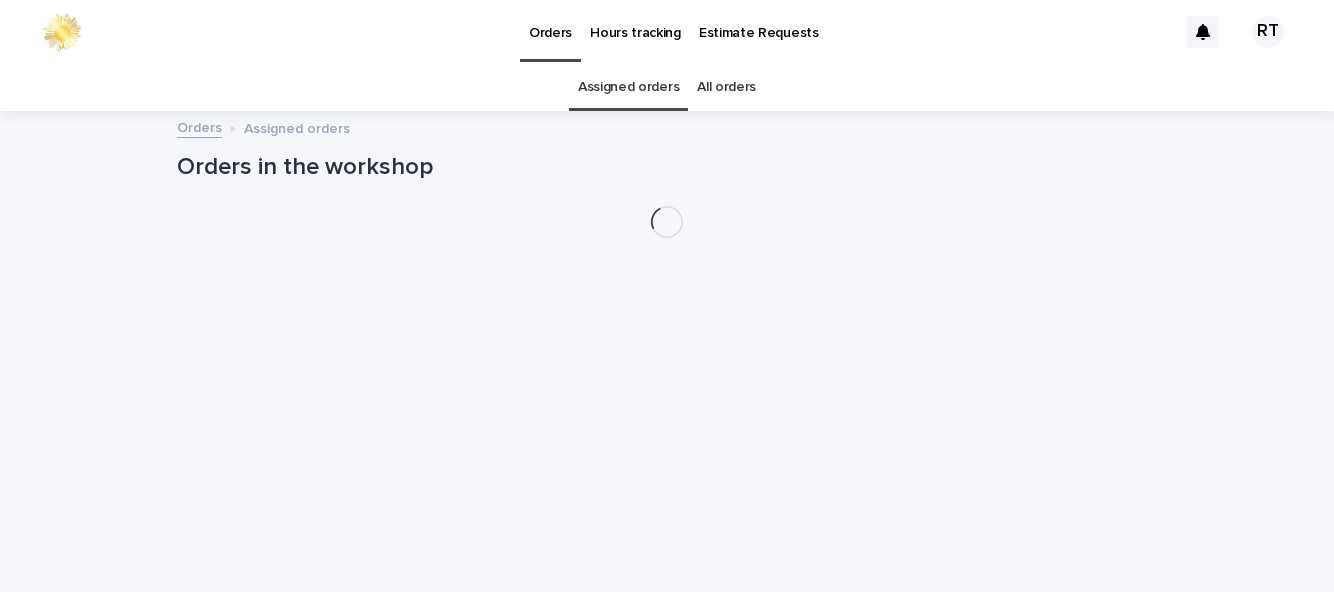 scroll, scrollTop: 0, scrollLeft: 0, axis: both 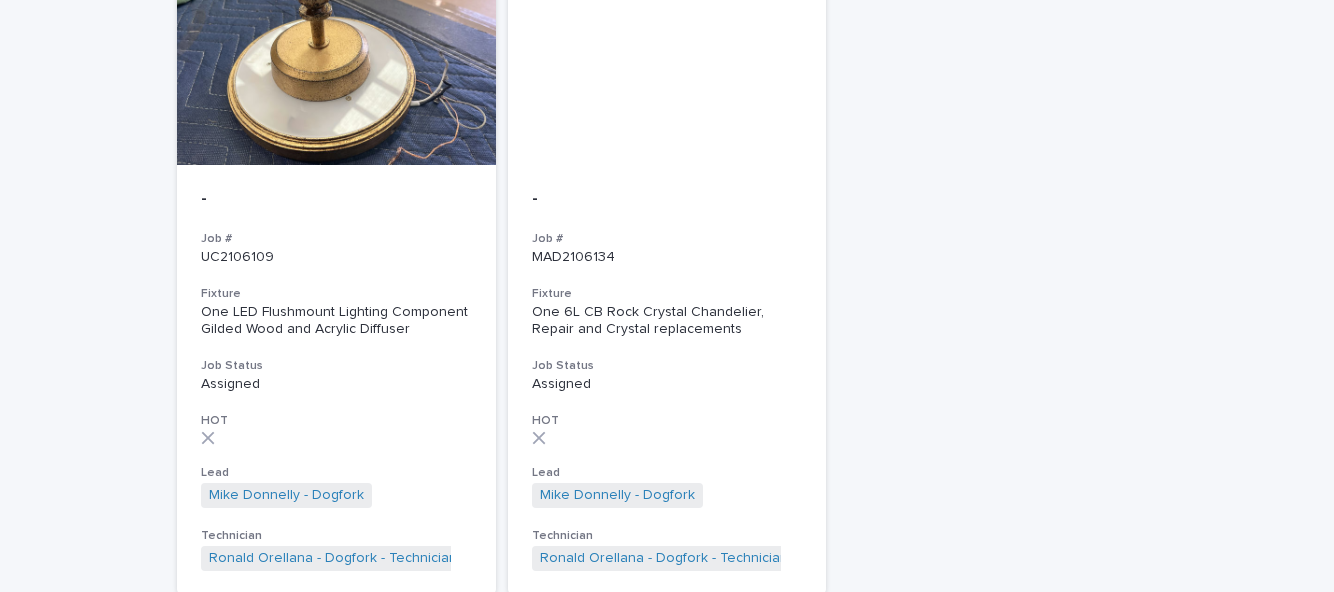 click on "Loading... Saving… Loading... Saving… Orders in the workshop Firm Name Job # Fixture Job Status HOT Lead Technician Photos/Docs - Job # LKA2105839 Fixture One 1L GU4 Bi Pin Chantecaille Flr Lamp
by Liaigre. with 1 replacement Transformer
Job Status Assigned HOT Lead [FIRST] [LAST] - Dogfork   + 0 Technician [FIRST] [LAST] - Dogfork - Technician   + 0 - Job # ❗❗❗HOT❗❗❗ ST2105915 Fixture One  Brass Articulating Arm Sconce
Job Status Assigned HOT Lead [FIRST] [LAST] - Dogfork   + 0 Technician [FIRST] [LAST] - Dogfork - Technician   + 0 - Job # MAD2106002 Fixture One 6L CB Rock Crystal Chandelier
Job Status Assigned HOT Lead [FIRST] [LAST] - Dogfork   + 0 Technician [FIRST] [LAST] - Dogfork - Technician   + 0 - Job # UC2106109 Fixture One LED Flushmount Lighting Component Gilded Wood and Acrylic Diffuser
Job Status Assigned HOT Lead [FIRST] [LAST] - Dogfork   + 0 Technician [FIRST] [LAST] - Dogfork - Technician   + 0 - Job # MAD2106134 Fixture Job Status Assigned HOT Lead   + 0 Technician   +" at bounding box center [667, -26] 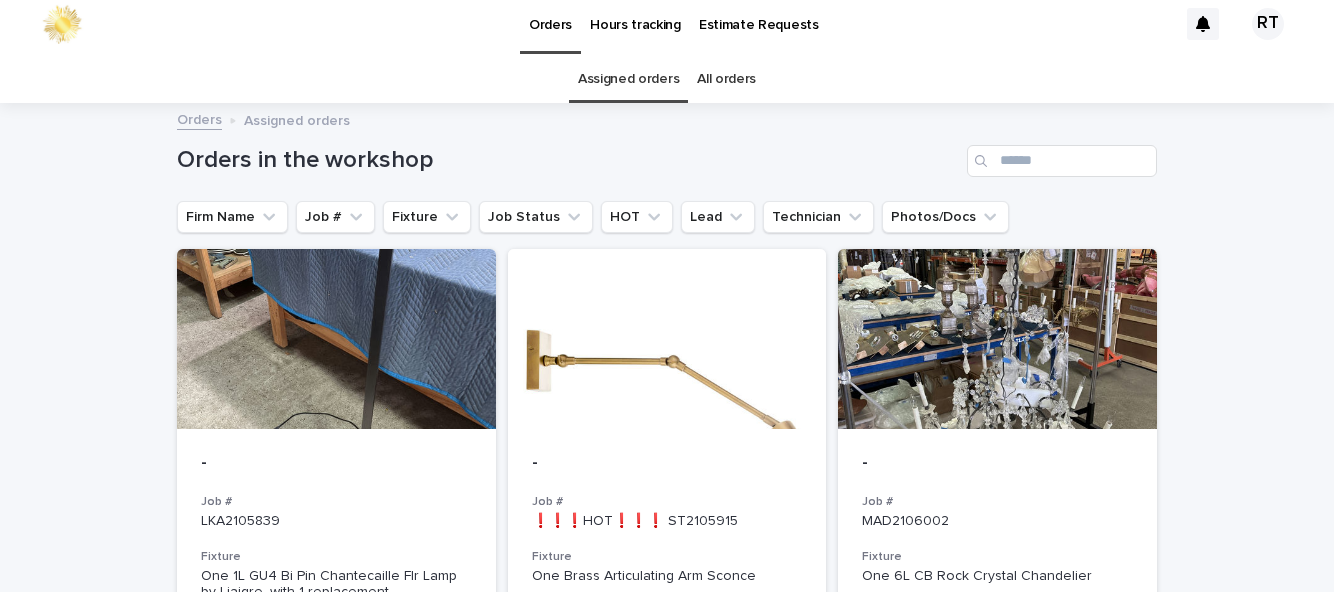 scroll, scrollTop: 0, scrollLeft: 0, axis: both 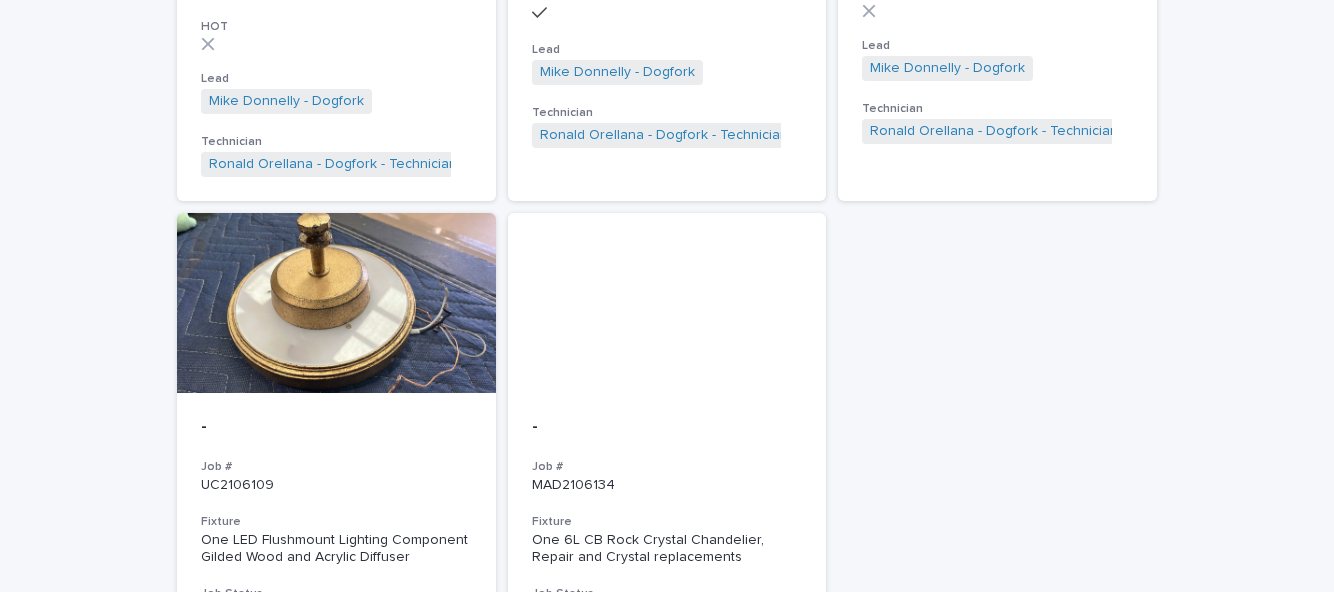 click on "One LED Flushmount Lighting Component Gilded Wood and Acrylic Diffuser" at bounding box center [336, 549] 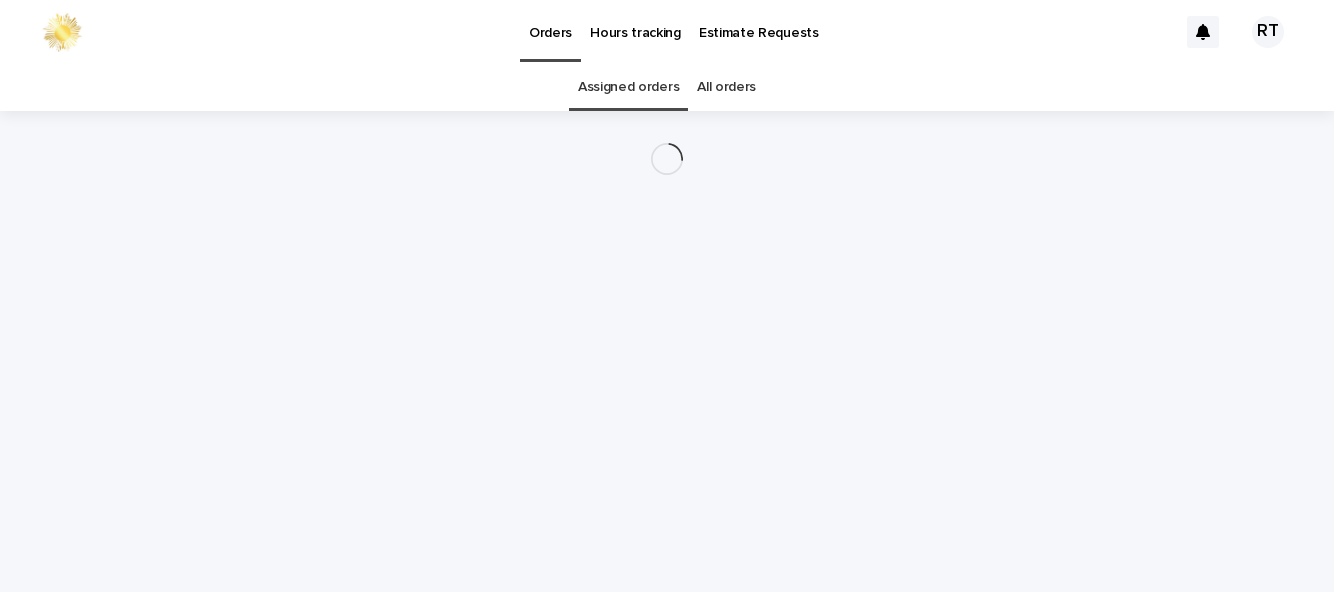 scroll, scrollTop: 0, scrollLeft: 0, axis: both 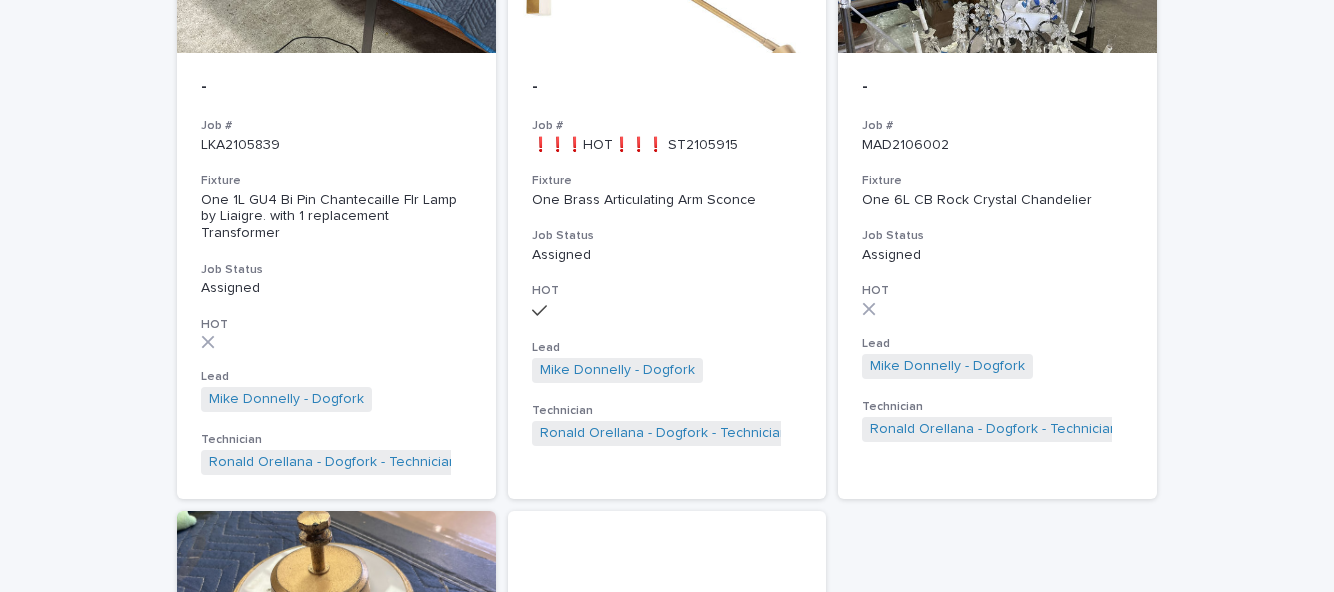 click on "Assigned" at bounding box center [336, 288] 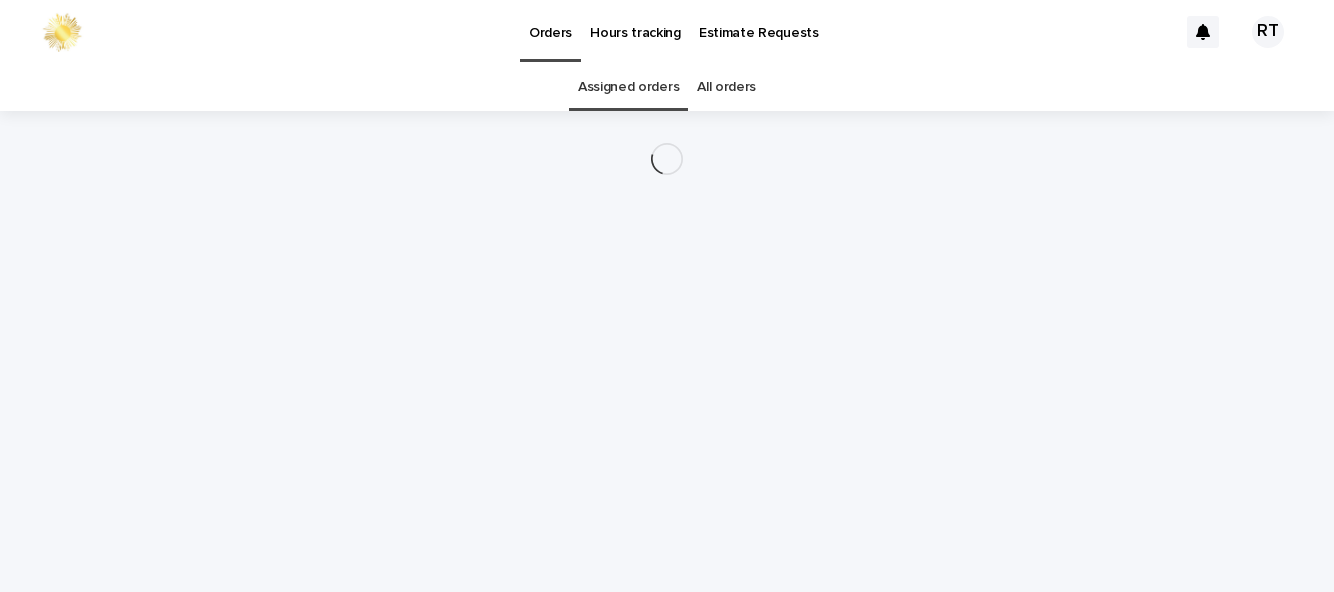 scroll, scrollTop: 0, scrollLeft: 0, axis: both 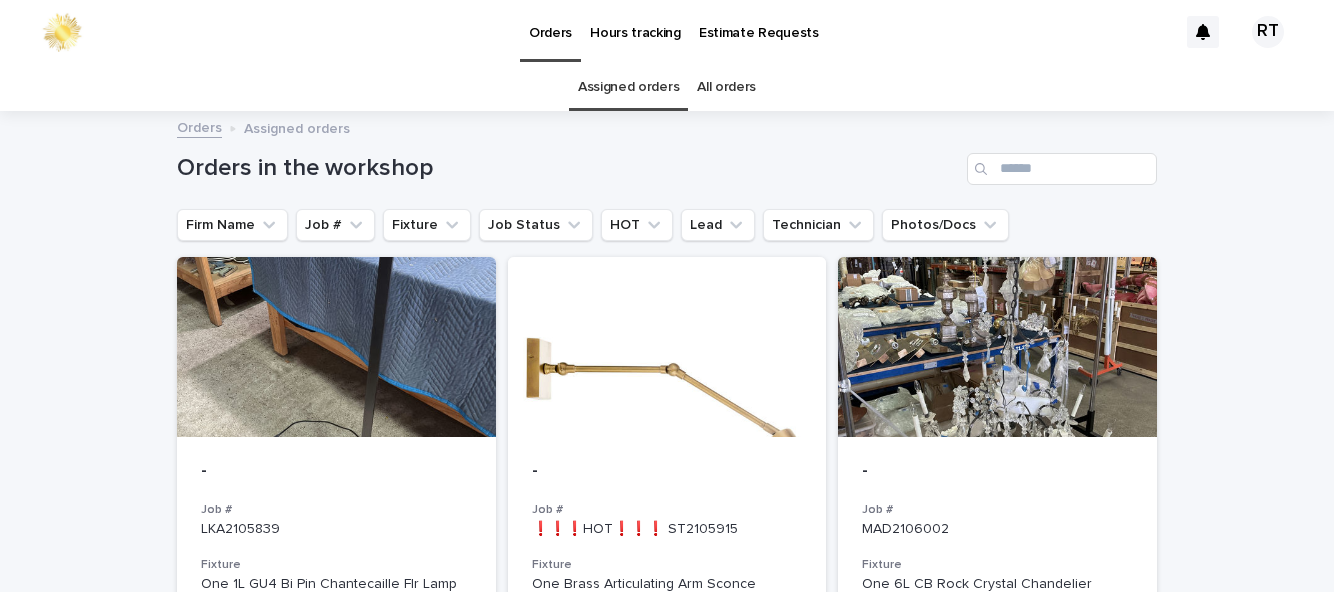 click on "All orders" at bounding box center [726, 87] 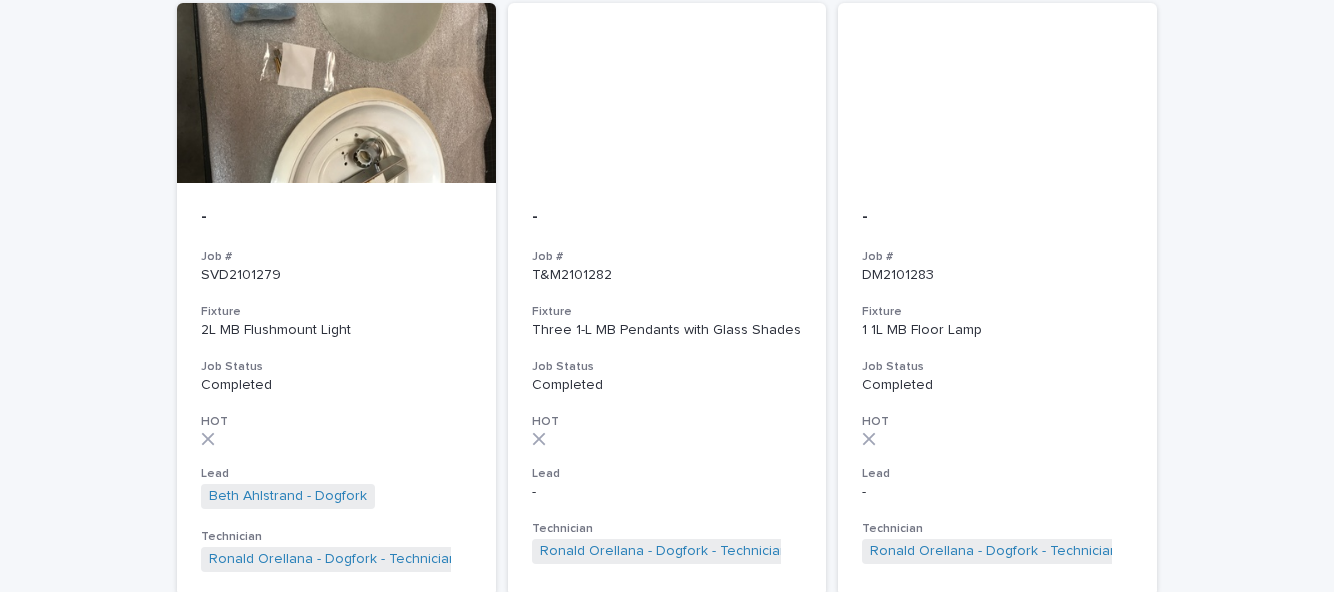 scroll, scrollTop: 6988, scrollLeft: 0, axis: vertical 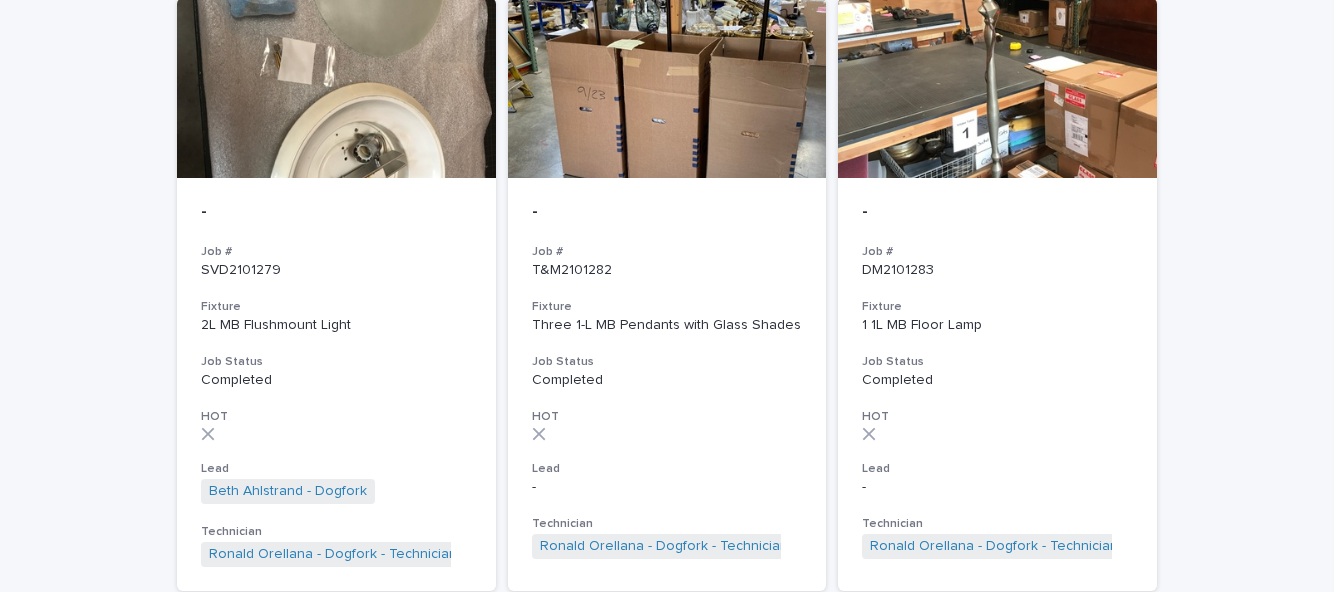 click 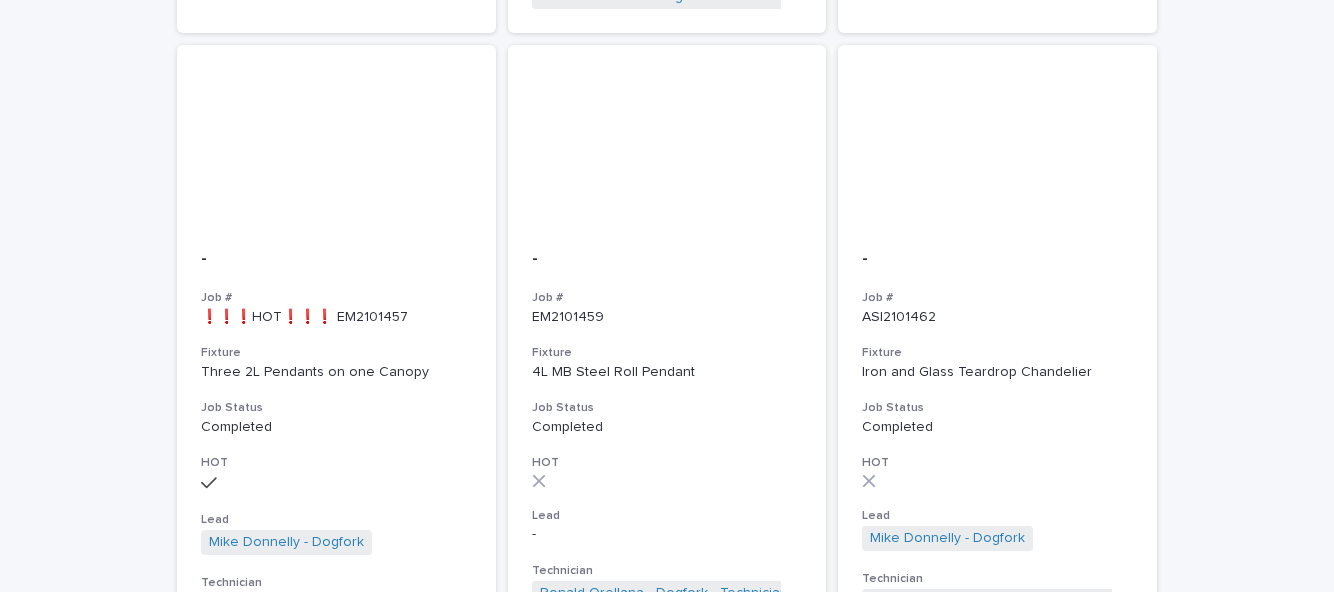scroll, scrollTop: 7050, scrollLeft: 0, axis: vertical 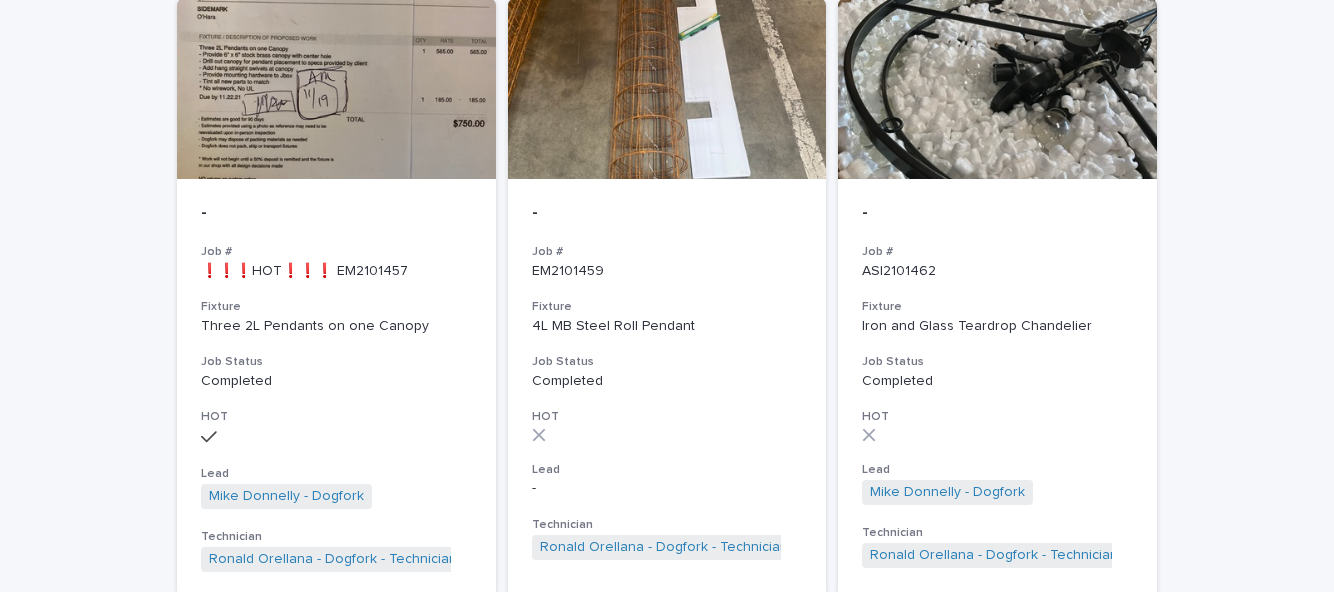 click 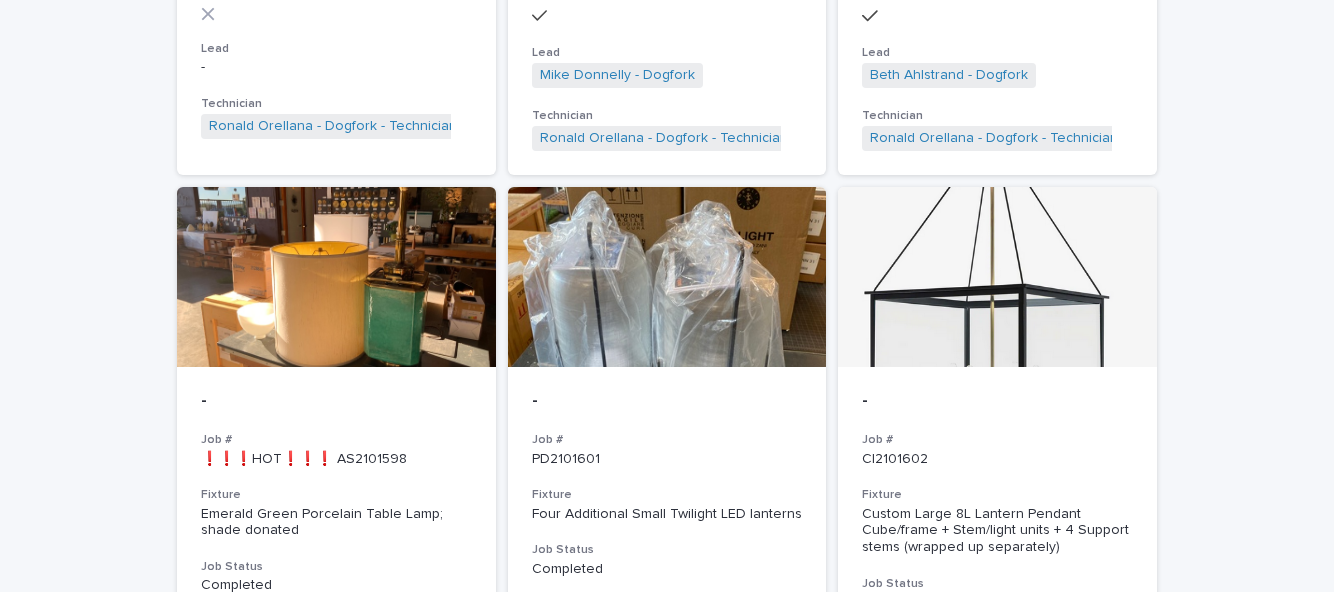 scroll, scrollTop: 6862, scrollLeft: 0, axis: vertical 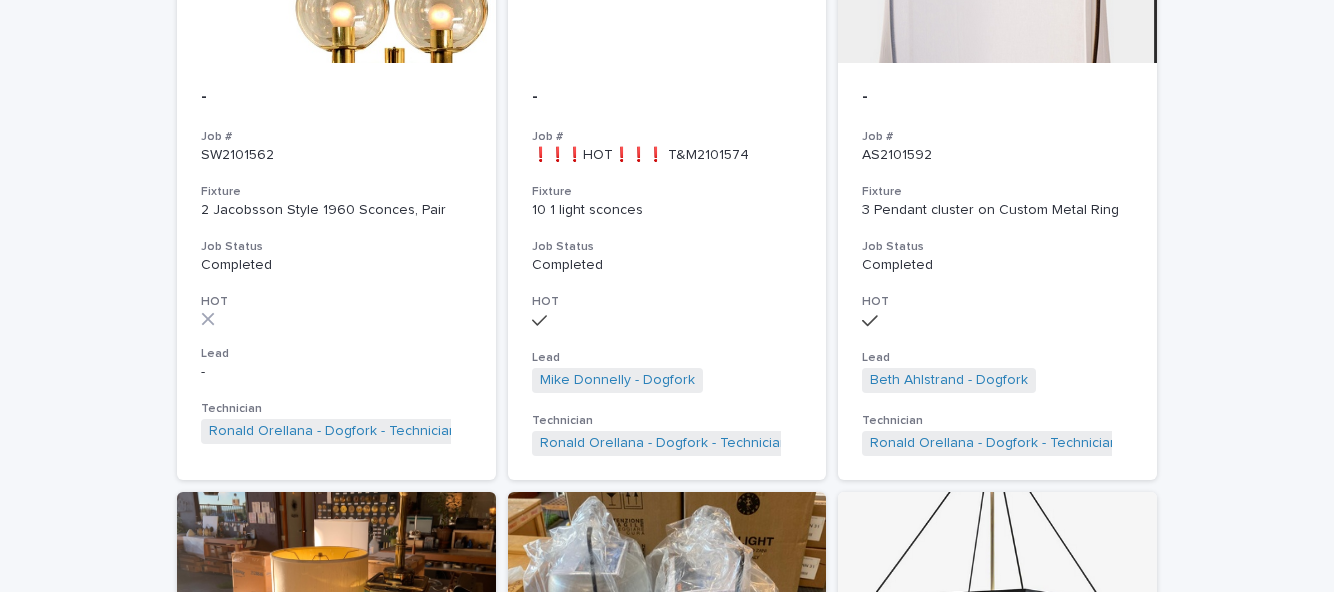 click on "Loading... Saving… Loading... Saving… All orders Firm Name Job # Fixture Job Status HOT Lead Technician Photos/Docs - Job # LD2101466 Fixture duplicate
Job Status Completed HOT Lead Mike Donnelly - Dogfork   + 0 Technician Ronald Orellana - Dogfork - Technician   + 0 - Job # A4A2101477 Fixture 1 Sample Wrought Iron CB Floor Lamp to French Wire
Job Status Completed HOT Lead - Technician Ronald Orellana - Dogfork - Technician   + 0 - Job # A4A2101478 Fixture 1L MB Dark Brass Industrial Sconce Dented
Job Status Completed HOT Lead - Technician Ronald Orellana - Dogfork - Technician   + 0 - Job # 2101479 Fixture 1L Black Halogen Square Sconce
Job Status Completed HOT Lead - Technician Ronald Orellana - Dogfork - Technician   + 0 - Job # 2101486 Fixture LED Industrial Sputnik Pendant with Crystals
Job Status Completed HOT Lead Beth Ahlstrand - Dogfork   + 0 Technician Ronald Orellana - Dogfork - Technician   Oscar Hernandez Miranda - Dogfork - Technician   + 0 - Job # 2101487 Fixture Flos LED Desk Lamp" at bounding box center [667, -2590] 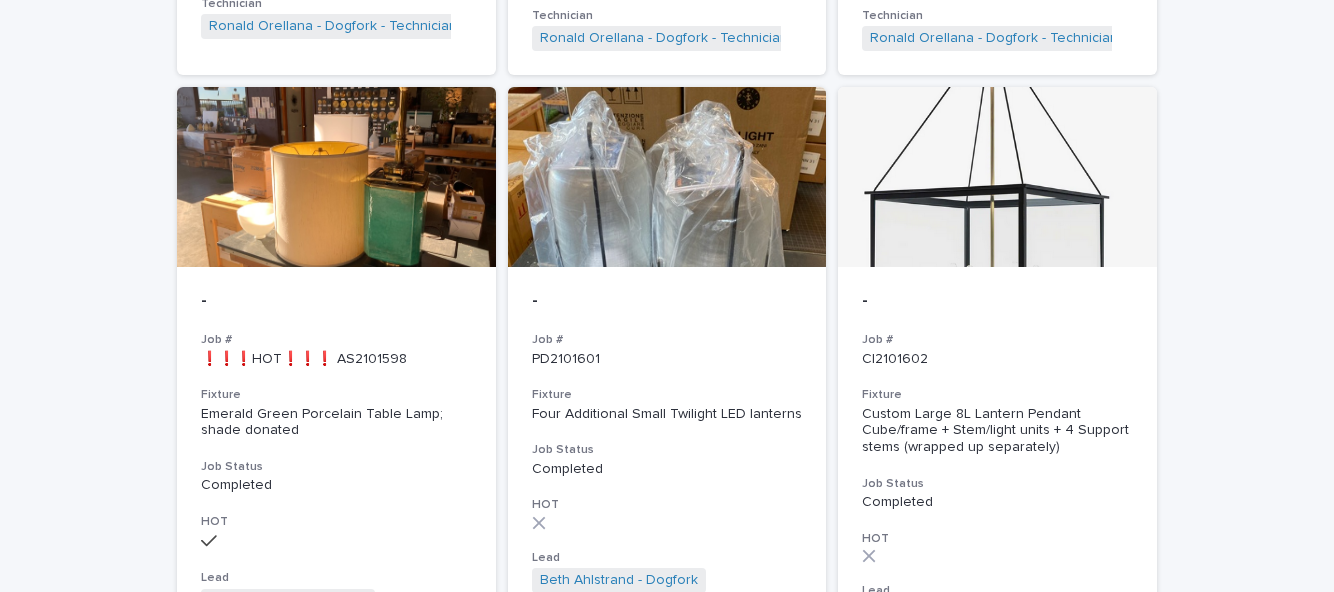 scroll, scrollTop: 7084, scrollLeft: 0, axis: vertical 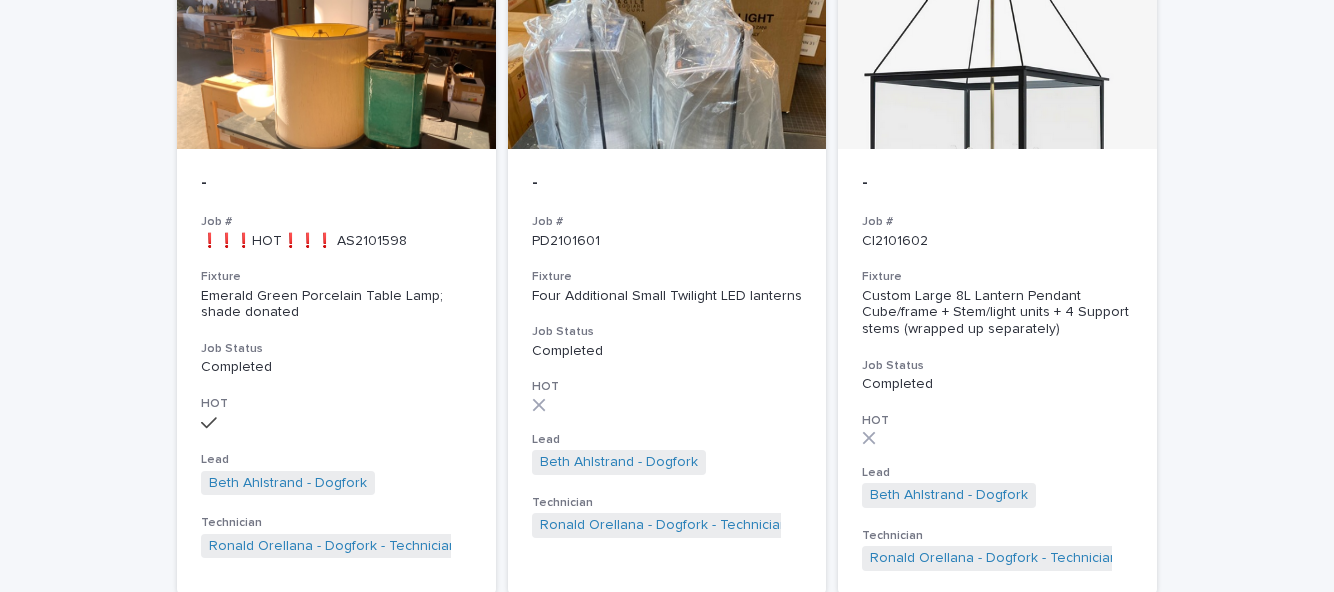 click on "Next" at bounding box center (1102, 620) 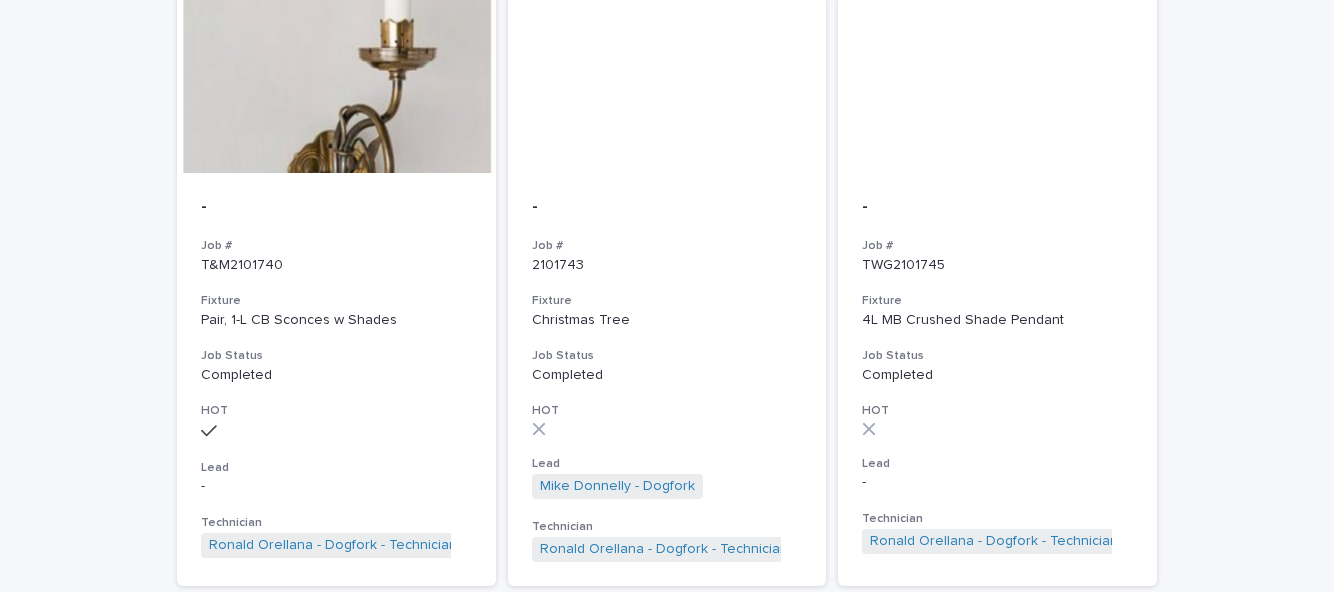 scroll, scrollTop: 7057, scrollLeft: 0, axis: vertical 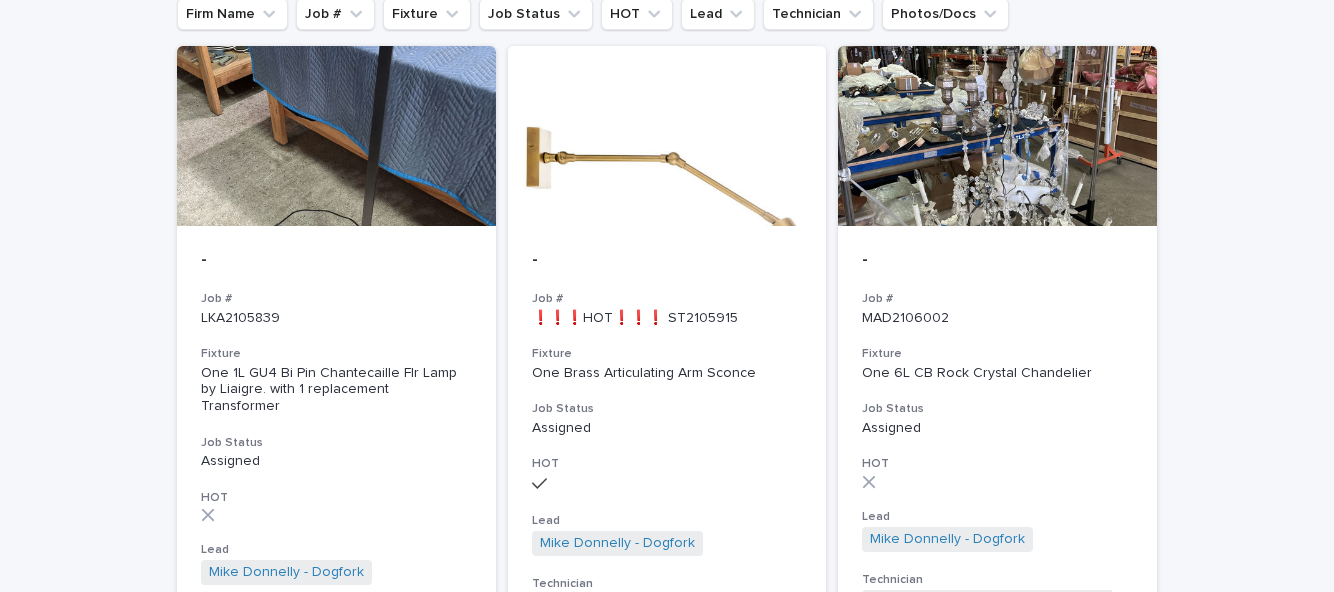 click on "- Job # LKA2105839 Fixture One 1L GU4 Bi Pin Chantecaille Flr Lamp
by Liaigre. with 1 replacement Transformer
Job Status Assigned HOT Lead Mike Donnelly - Dogfork   + 0 Technician Ronald Orellana - Dogfork - Technician   + 0" at bounding box center (336, 449) 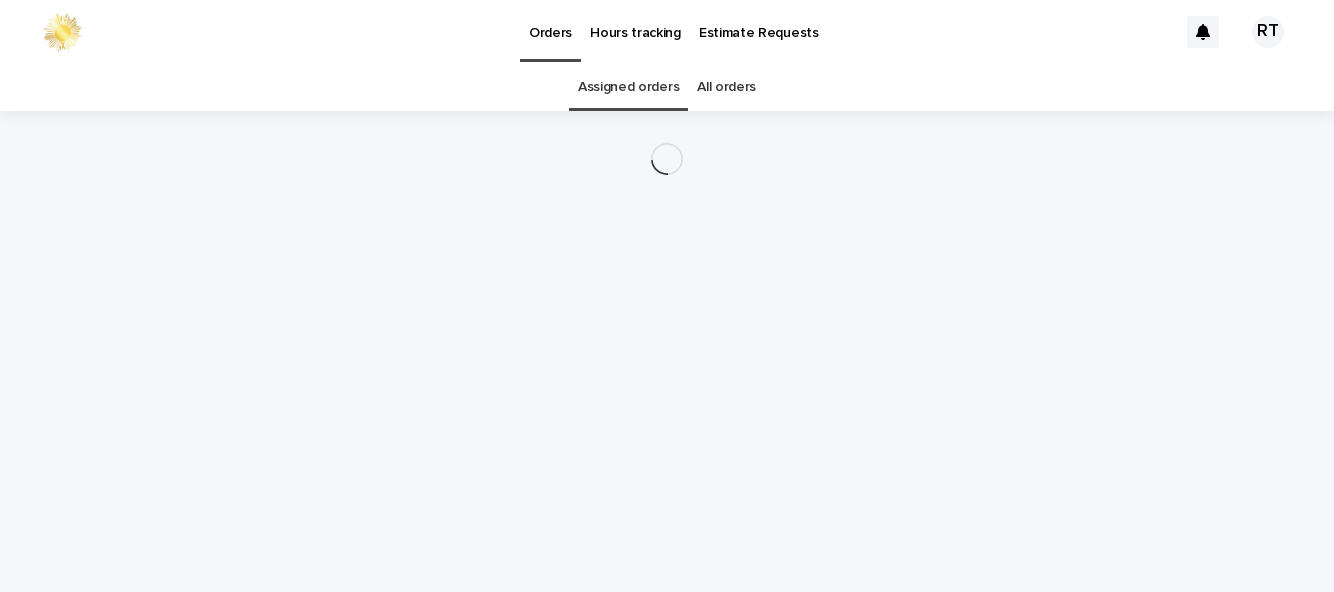 scroll, scrollTop: 0, scrollLeft: 0, axis: both 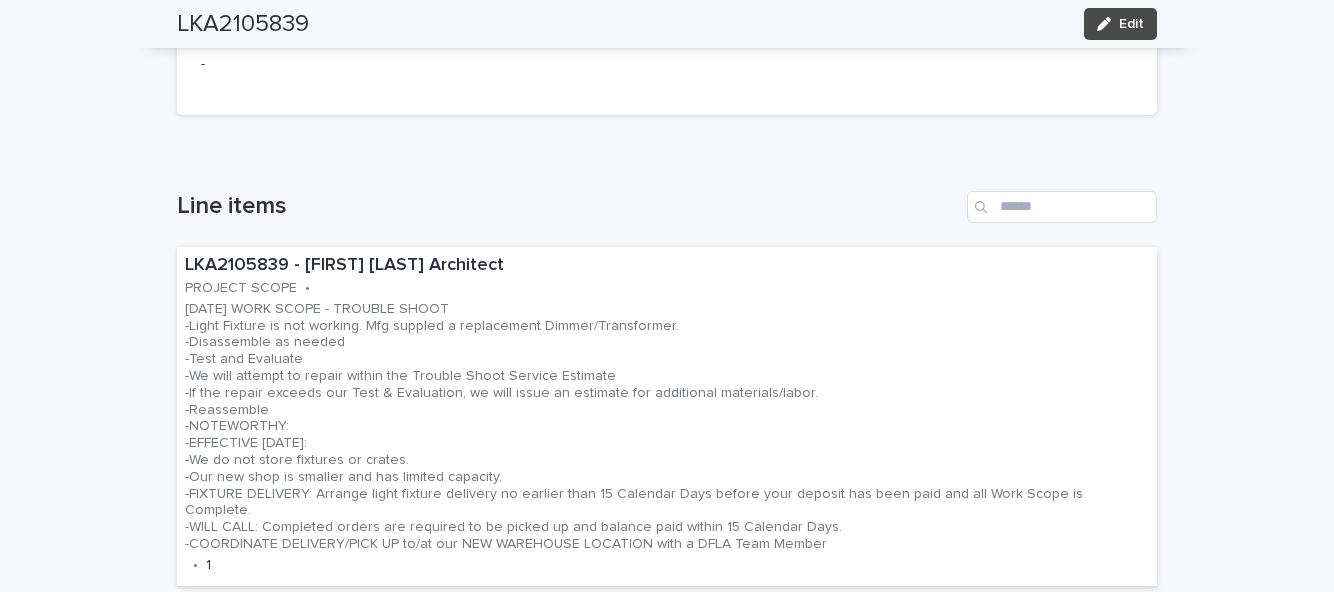 click on "**********" at bounding box center [667, 688] 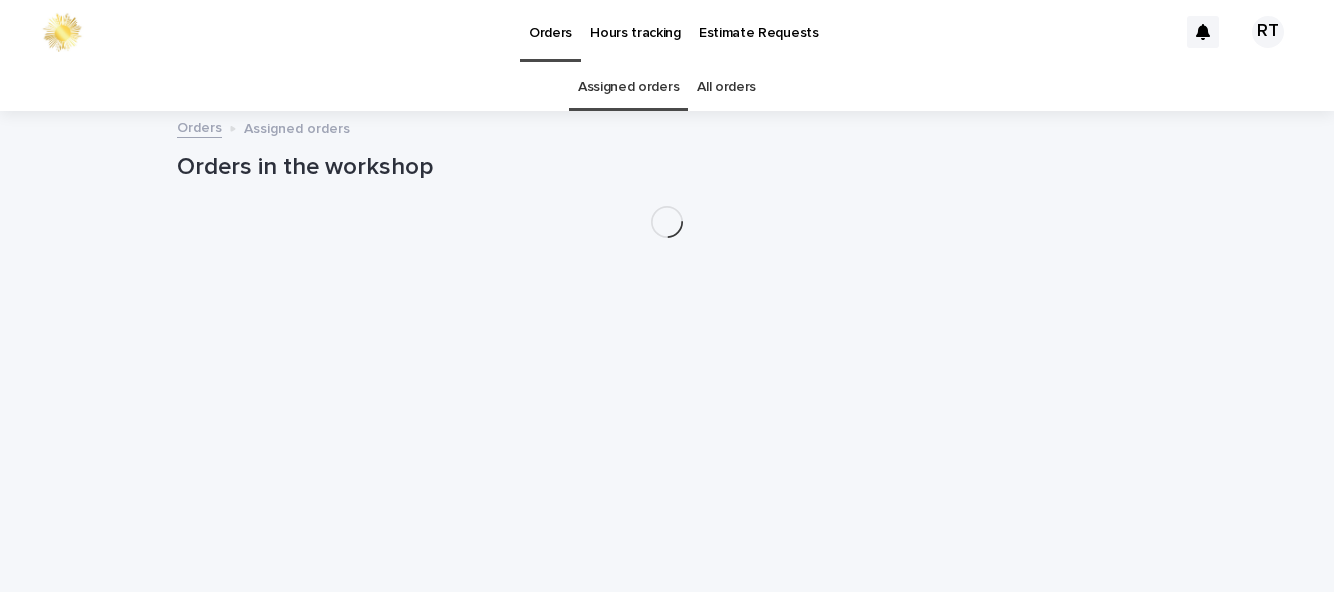 scroll, scrollTop: 0, scrollLeft: 0, axis: both 